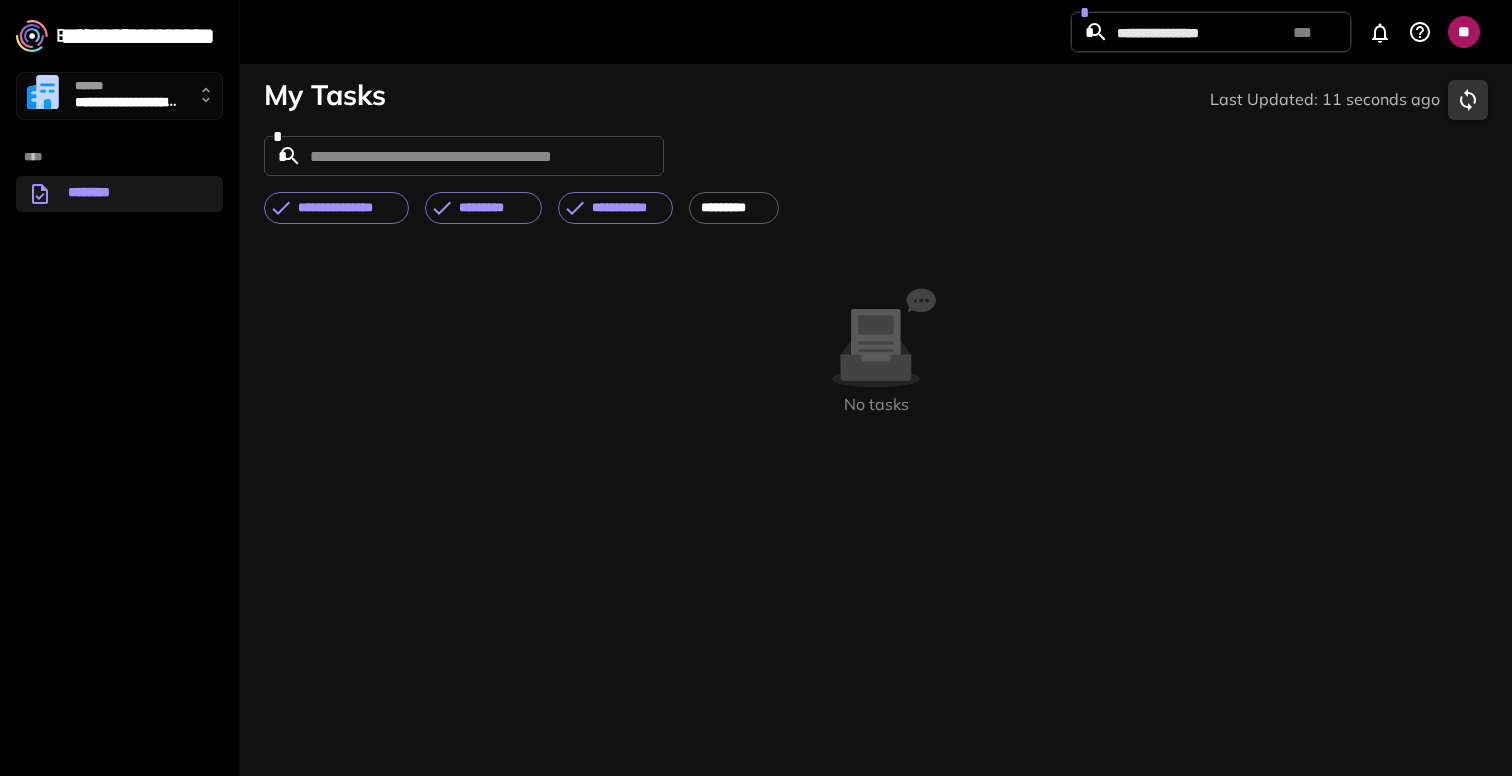 scroll, scrollTop: 0, scrollLeft: 0, axis: both 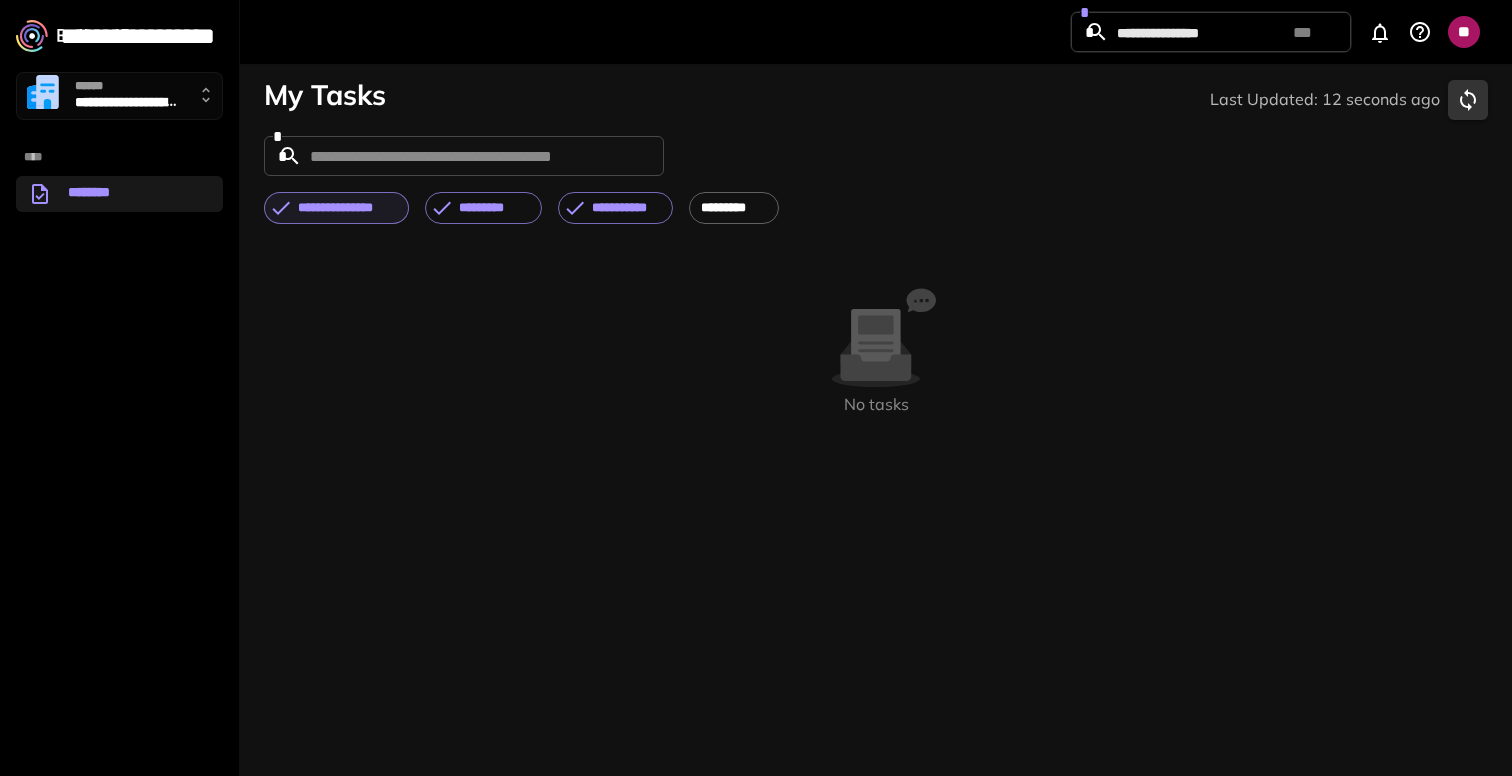 click on "**********" at bounding box center (347, 208) 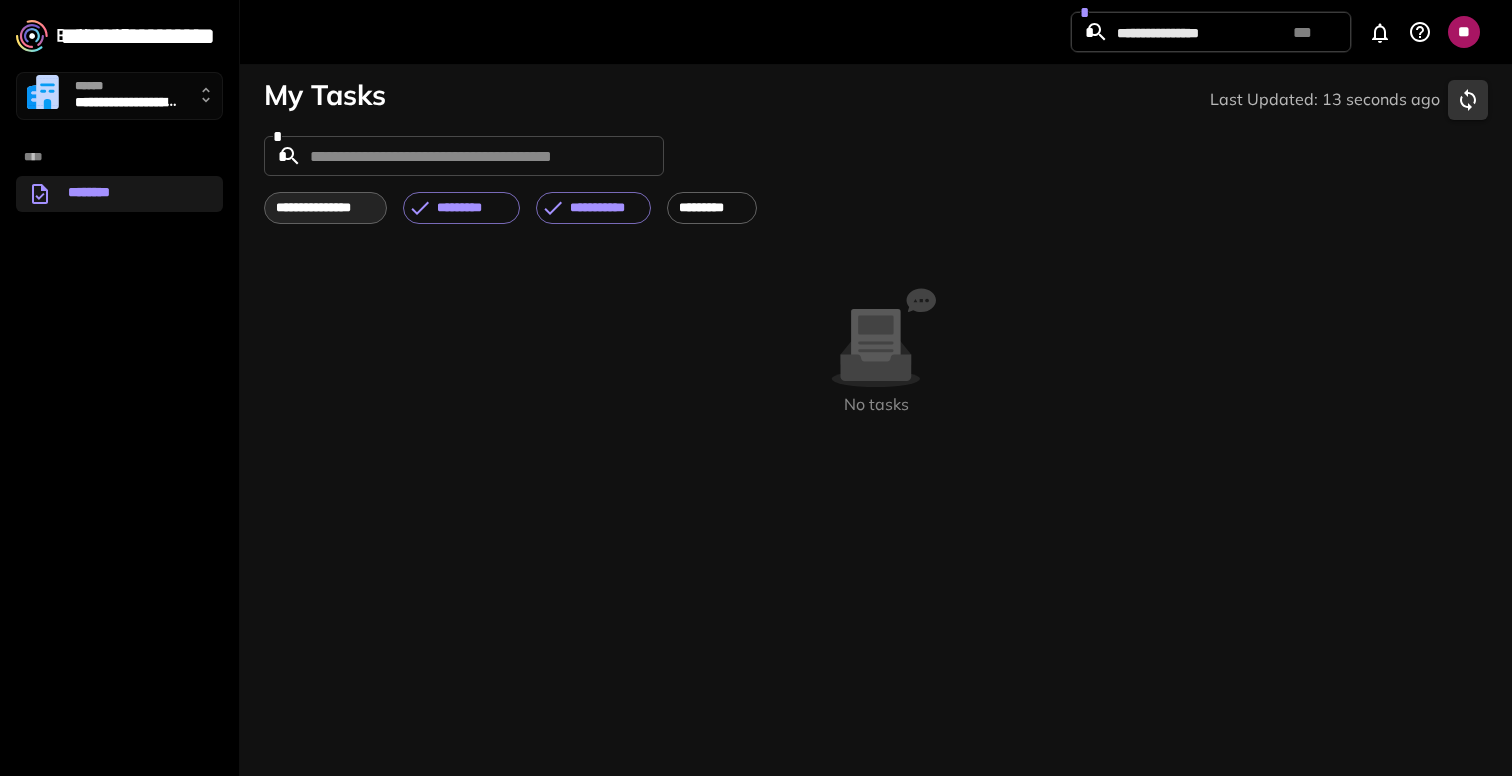 click on "**********" at bounding box center [325, 208] 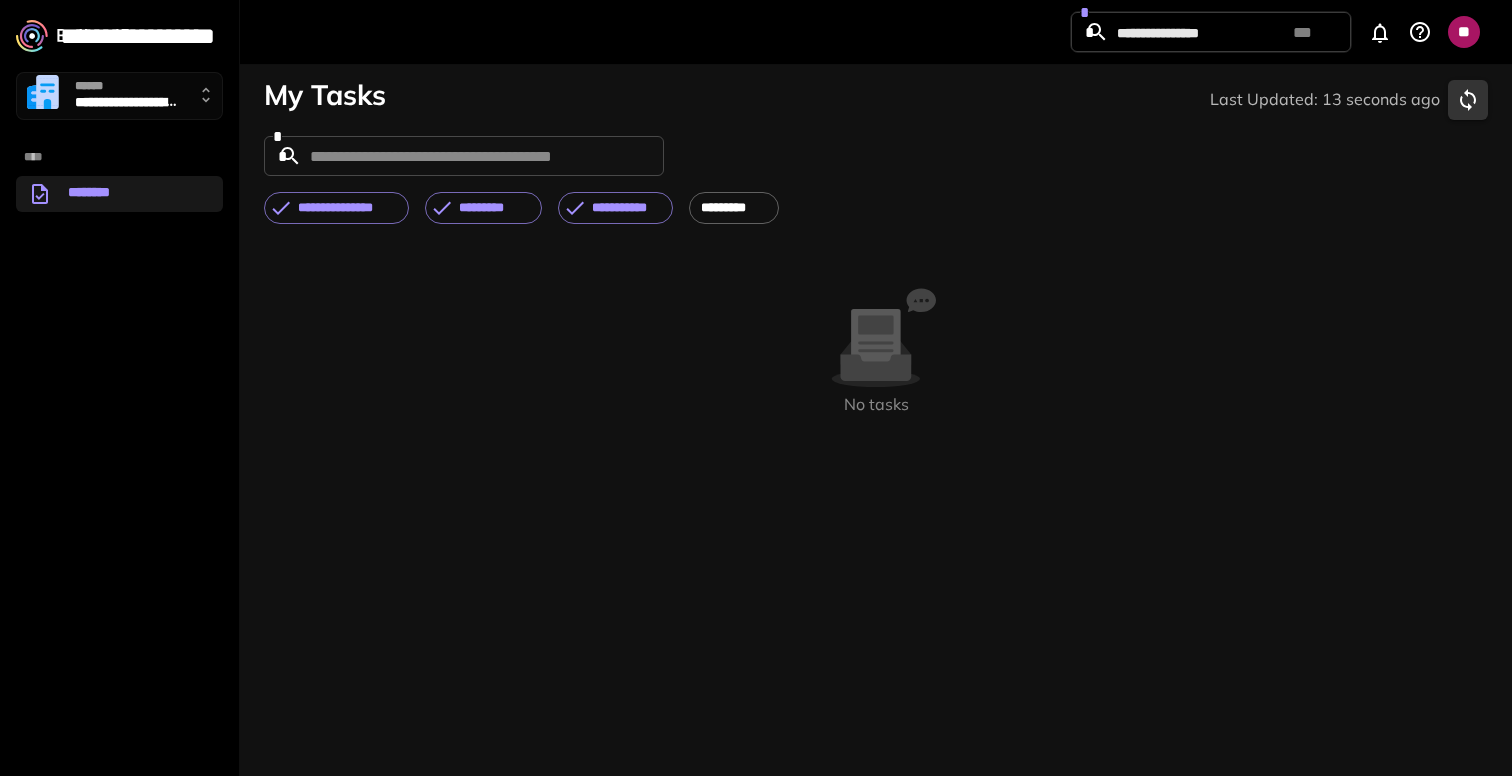 click on "********" at bounding box center (119, 194) 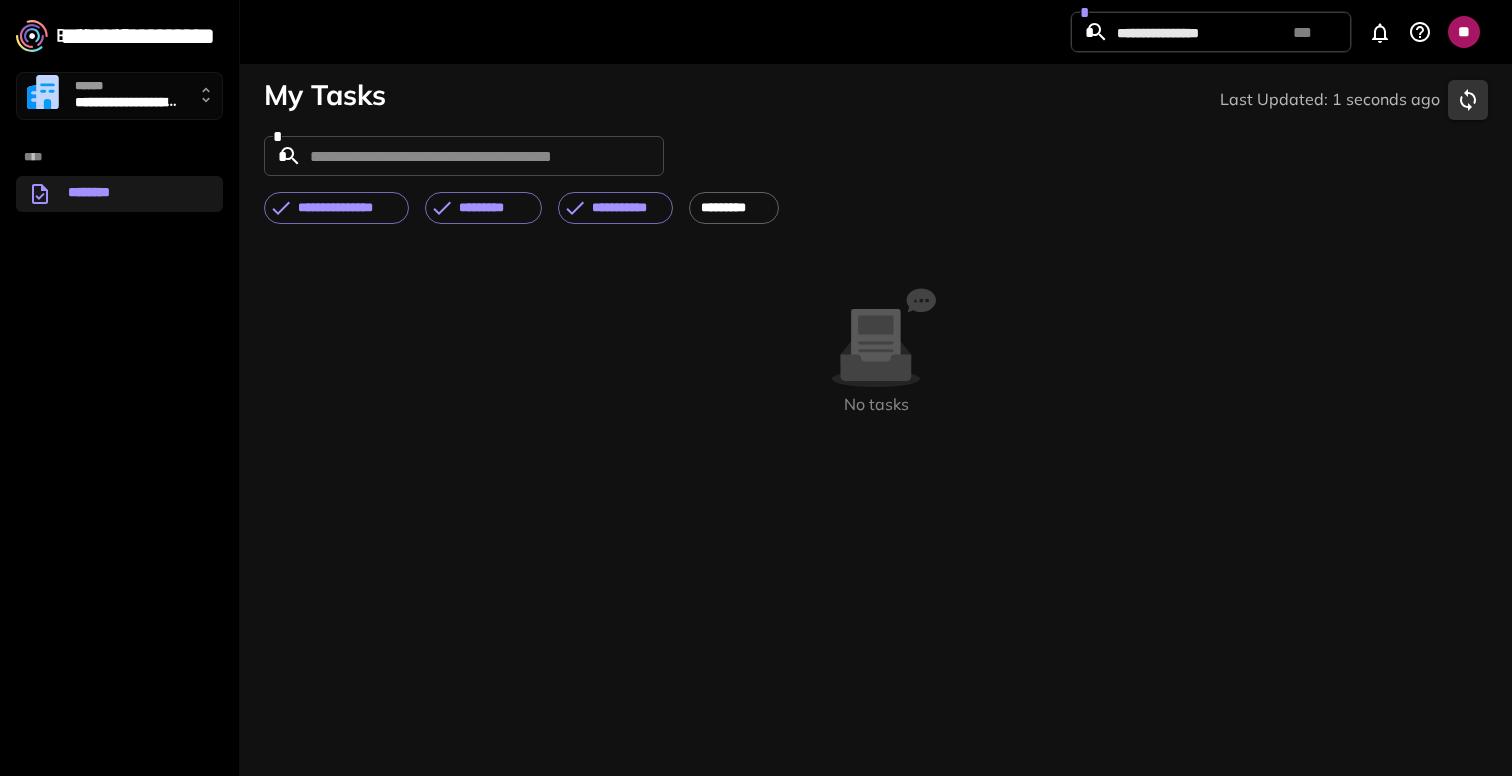 click on "********" at bounding box center (119, 194) 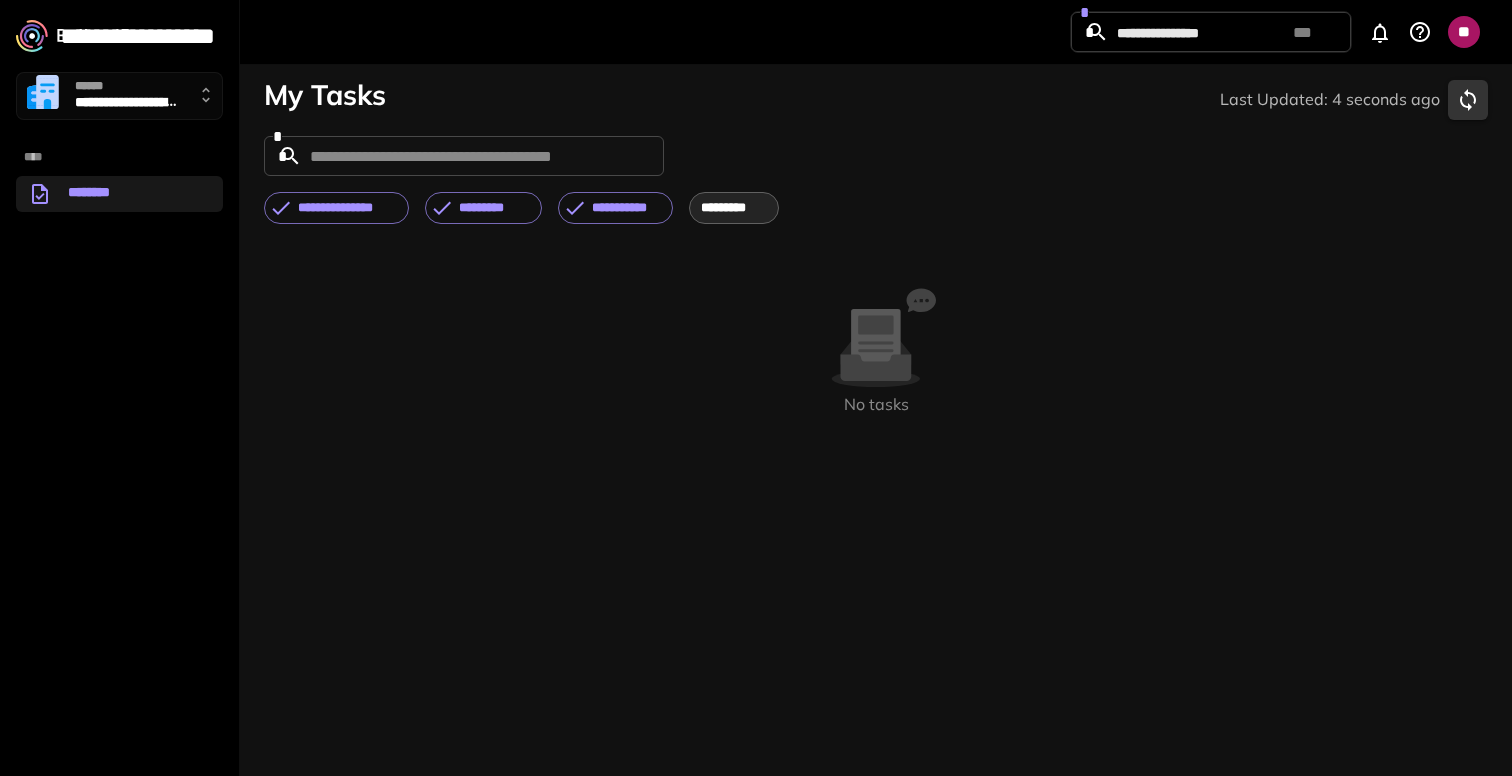 click on "*********" at bounding box center [734, 208] 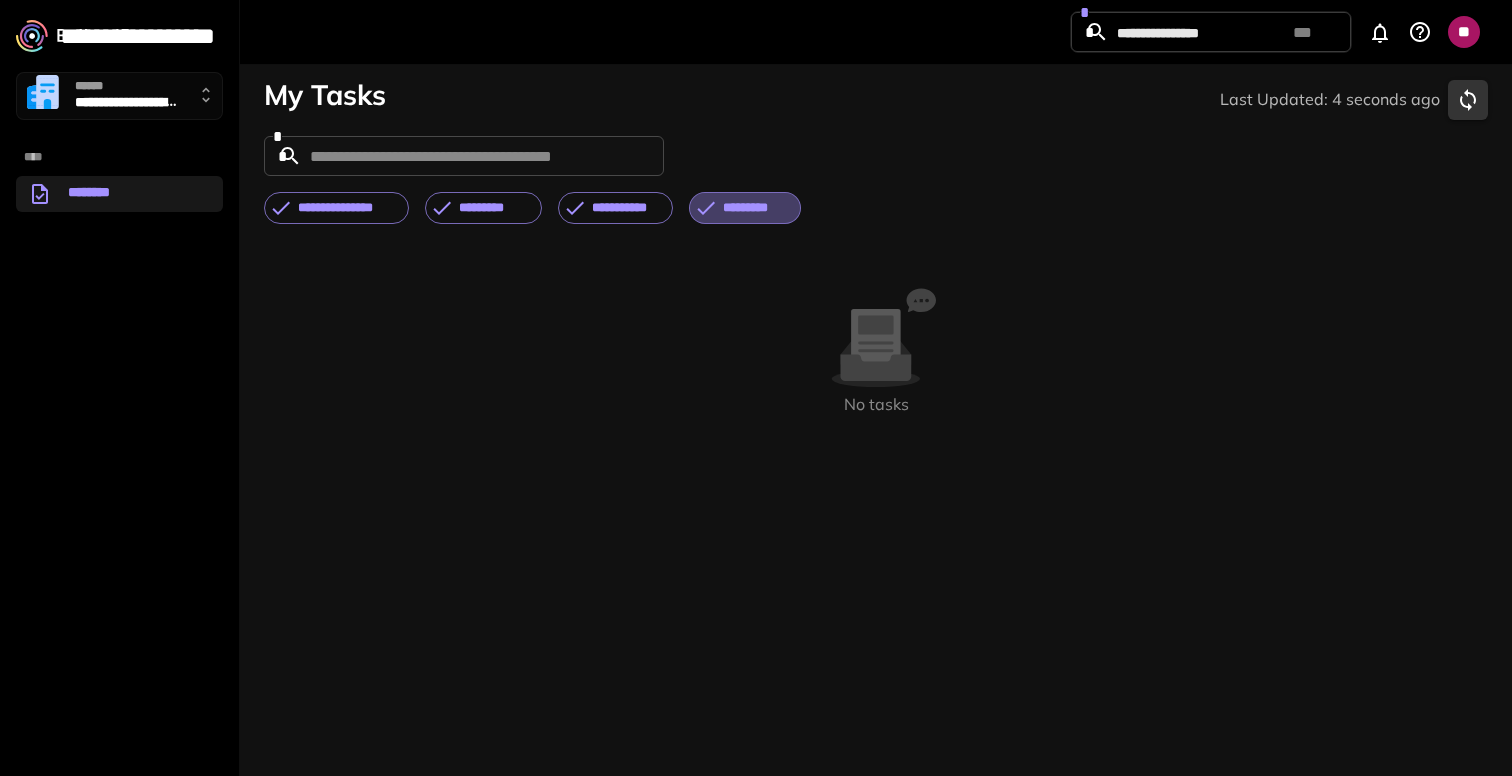 click on "*********" at bounding box center [756, 208] 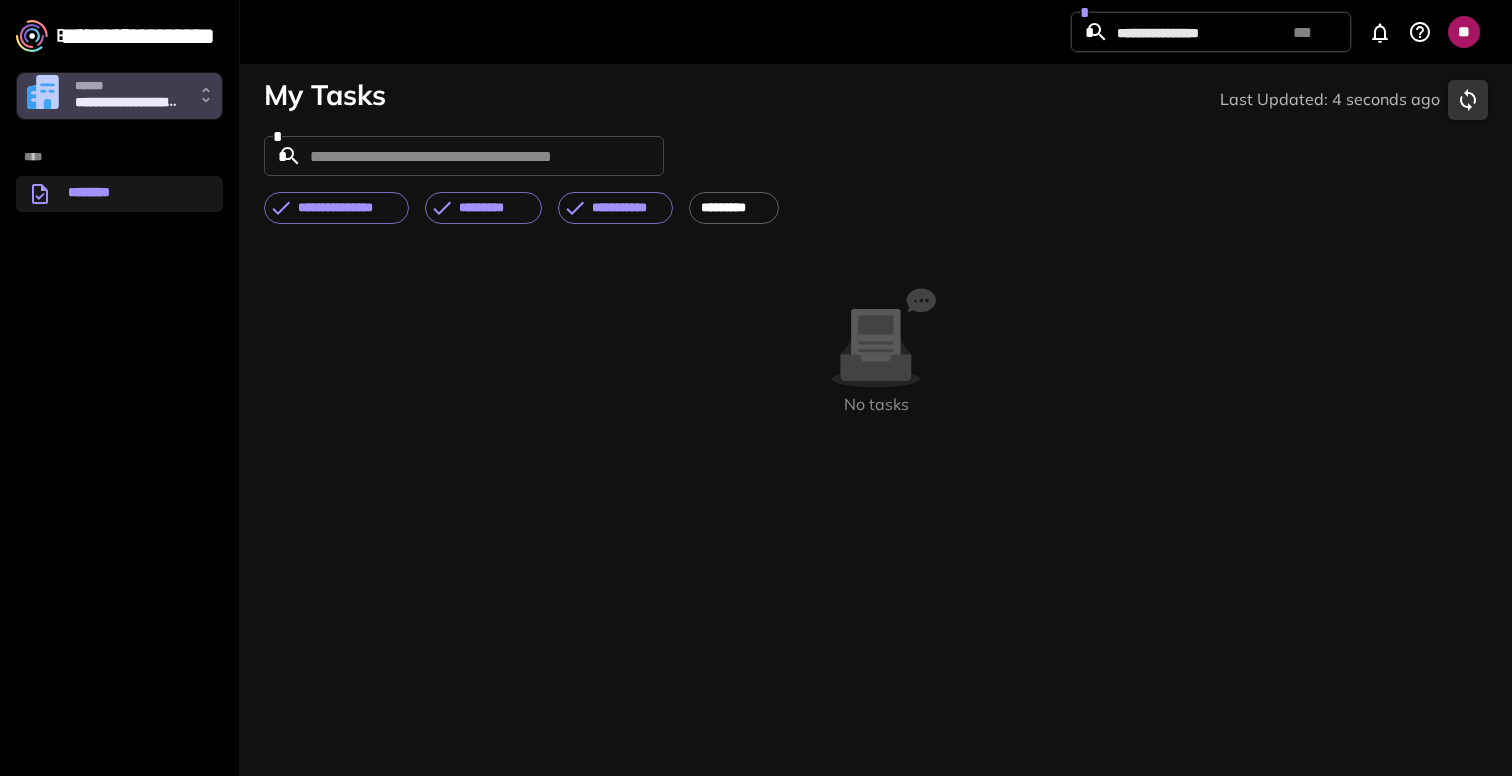 click on "**********" at bounding box center [127, 104] 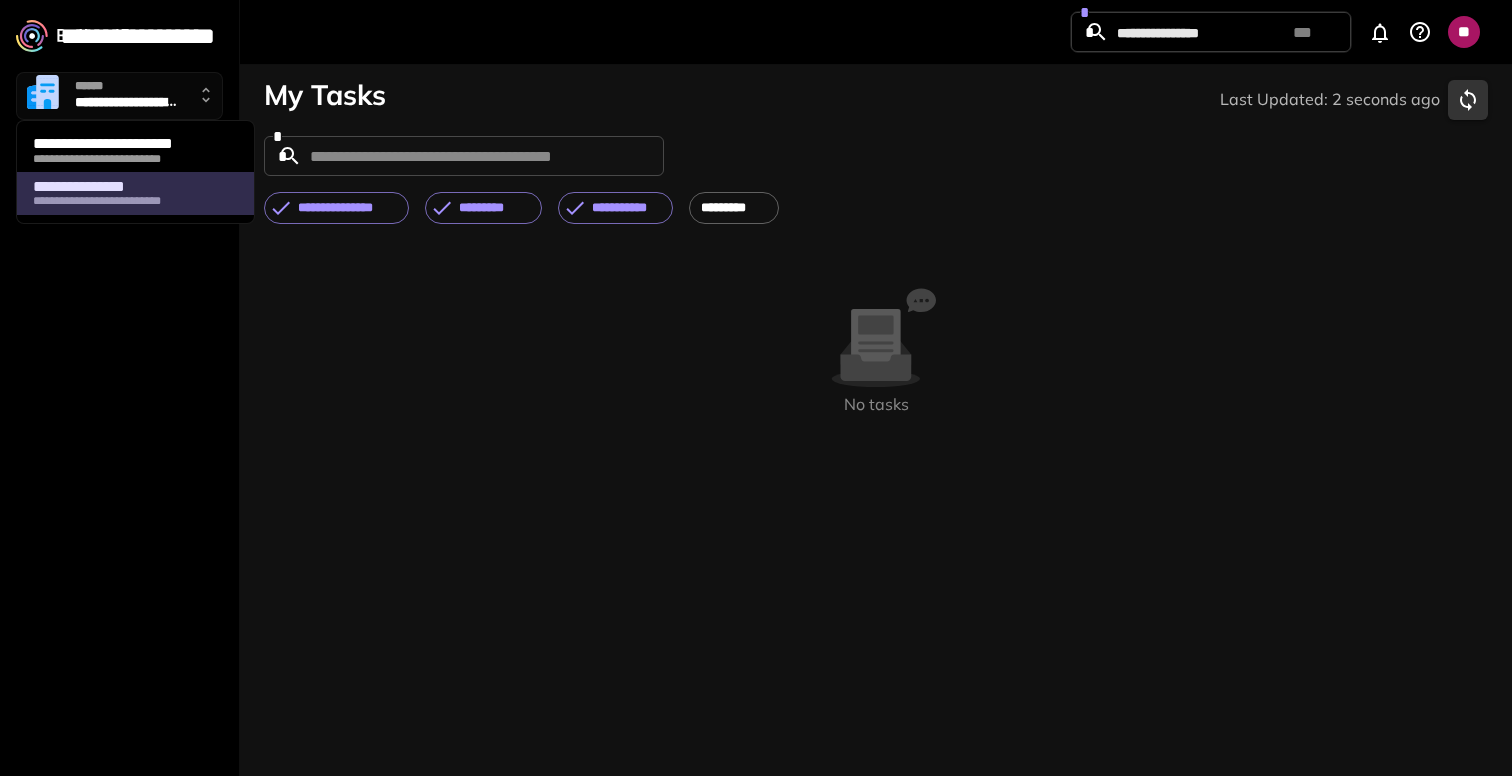 click on "**********" at bounding box center (135, 201) 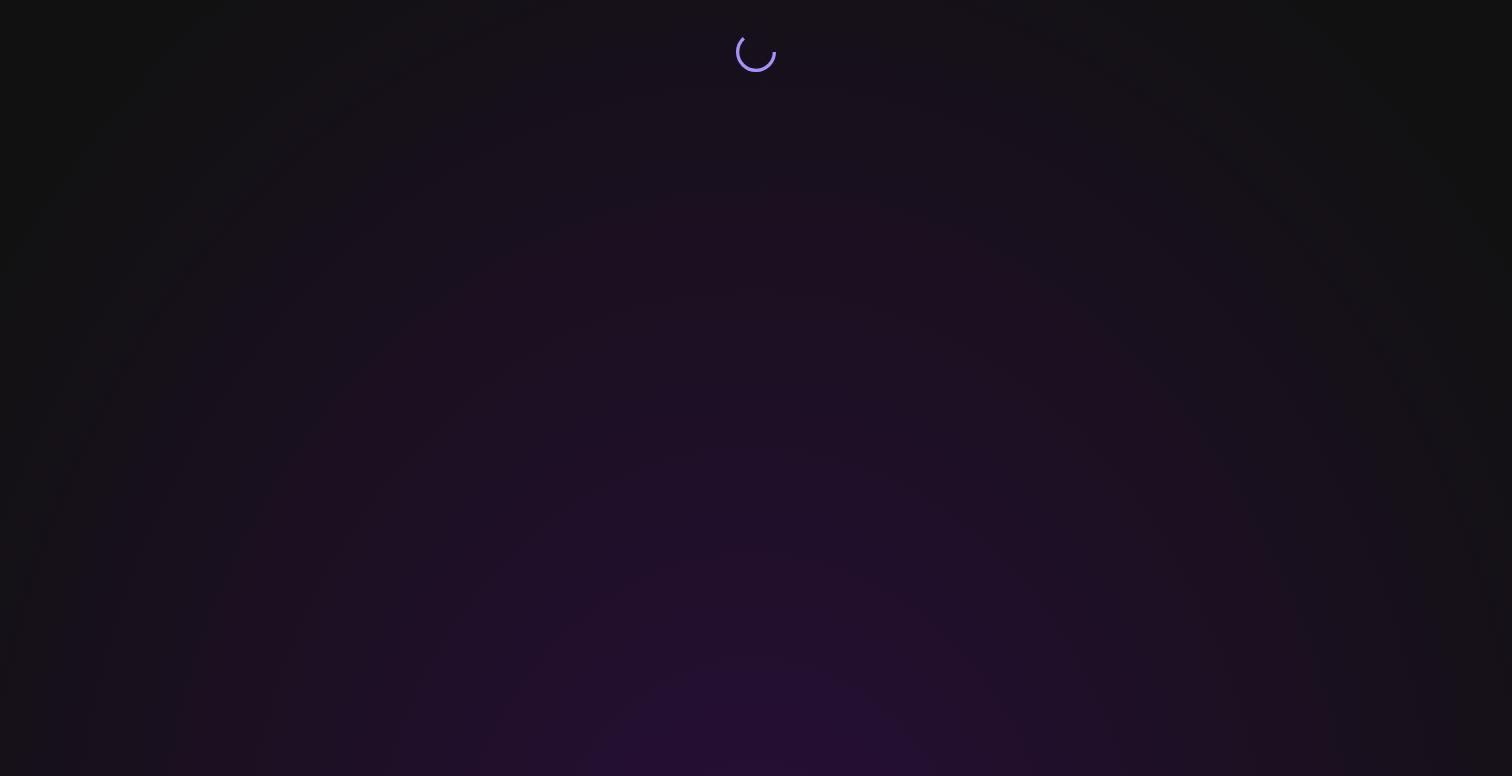 scroll, scrollTop: 0, scrollLeft: 0, axis: both 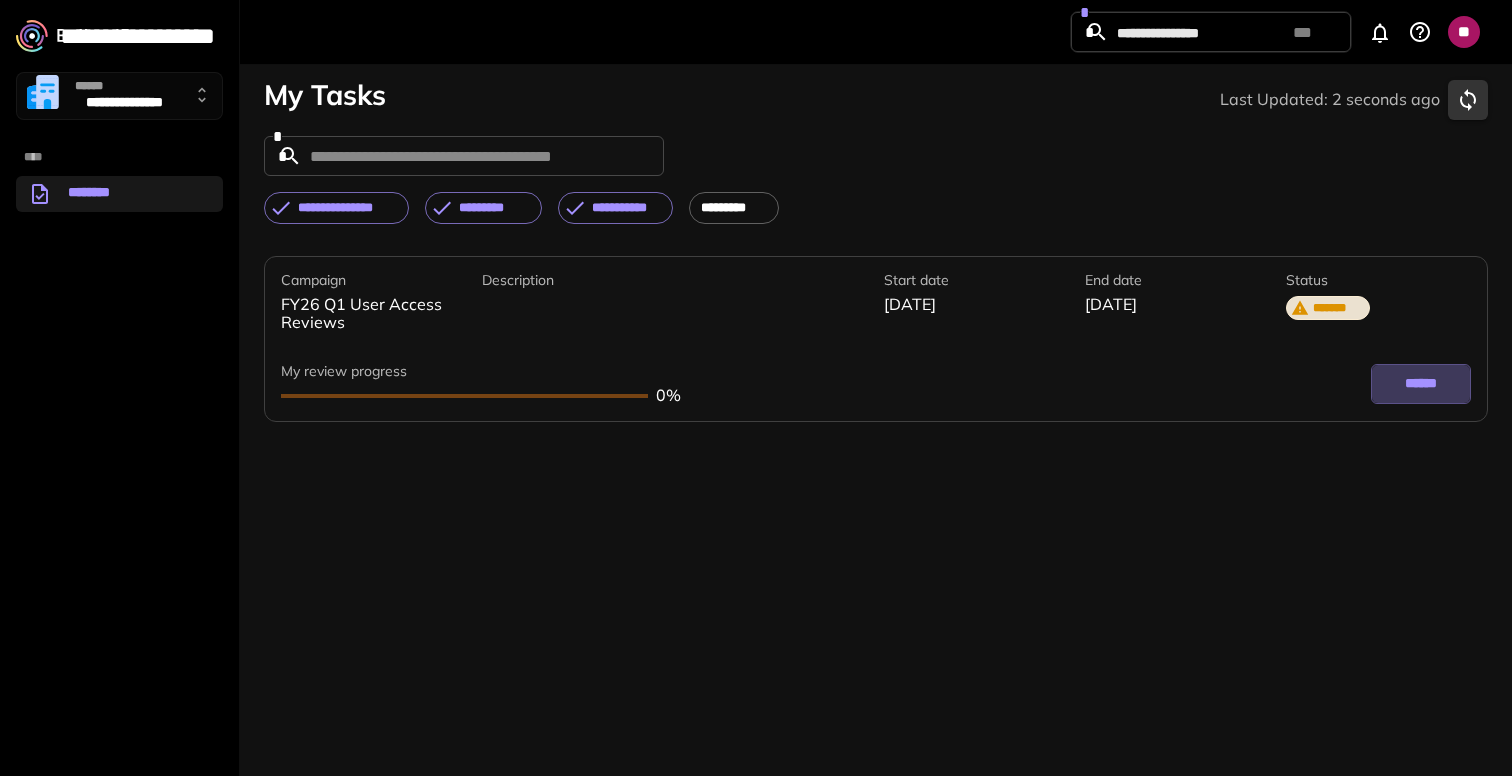 click on "******" at bounding box center [1421, 384] 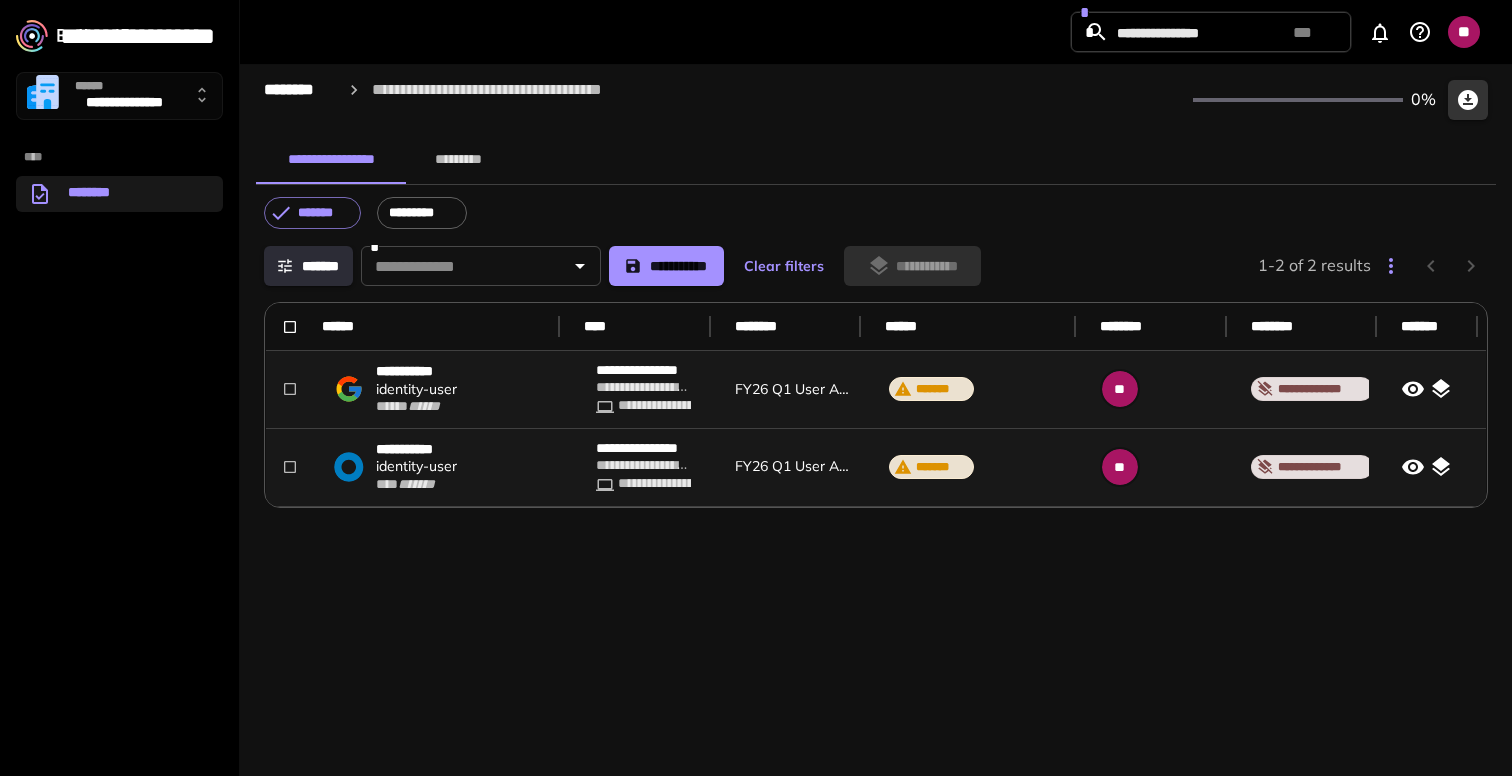 click on "**********" at bounding box center [437, 389] 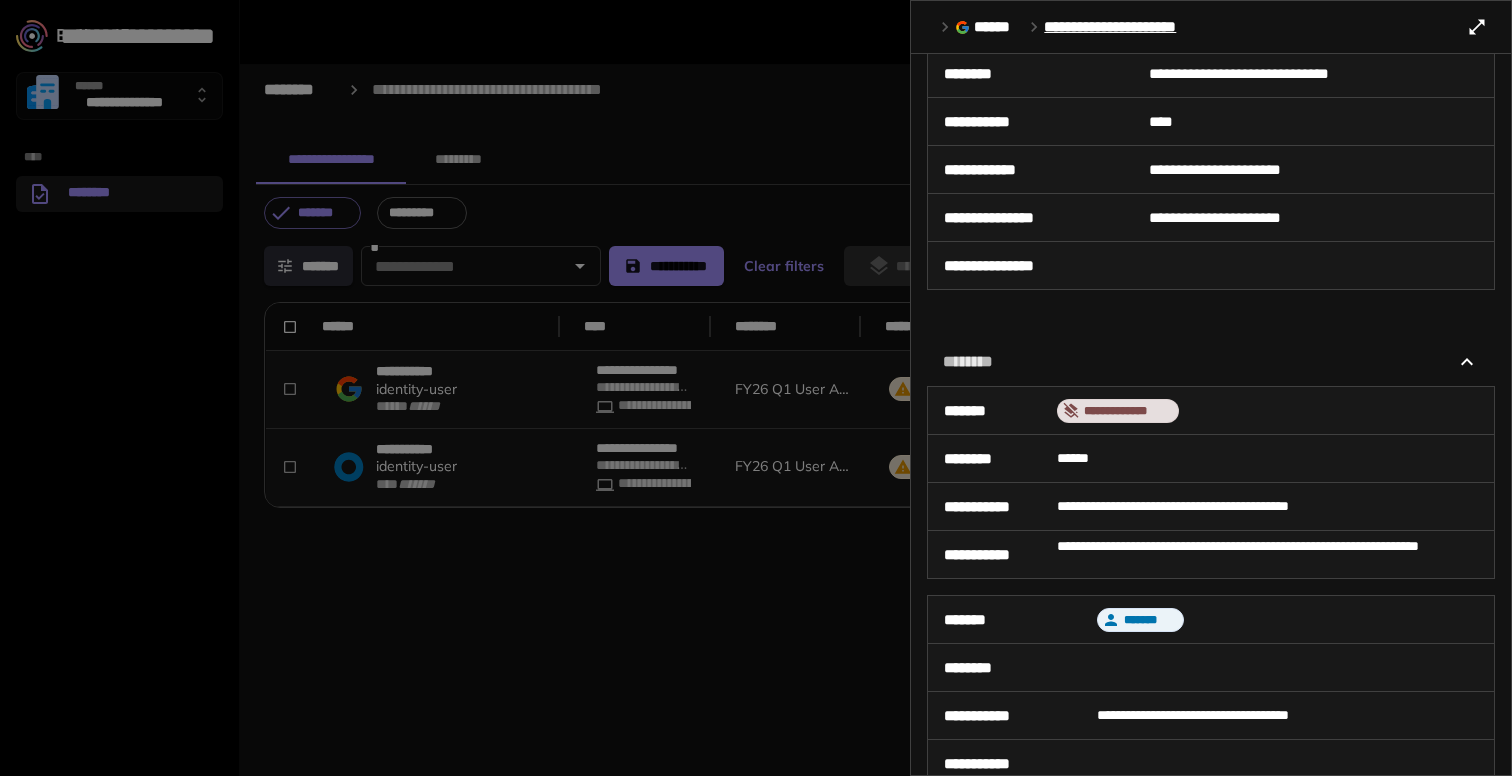 scroll, scrollTop: 178, scrollLeft: 0, axis: vertical 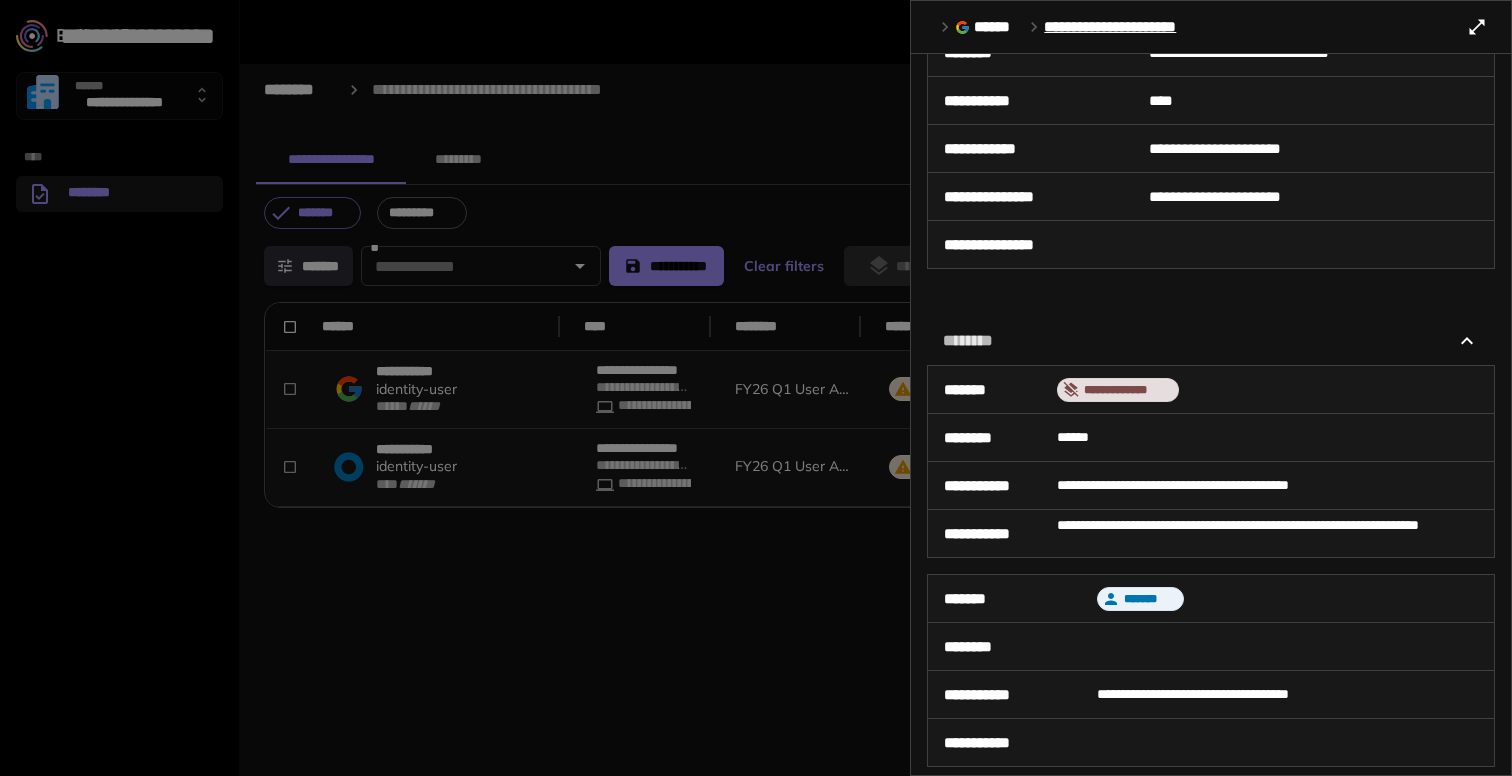 click at bounding box center (756, 388) 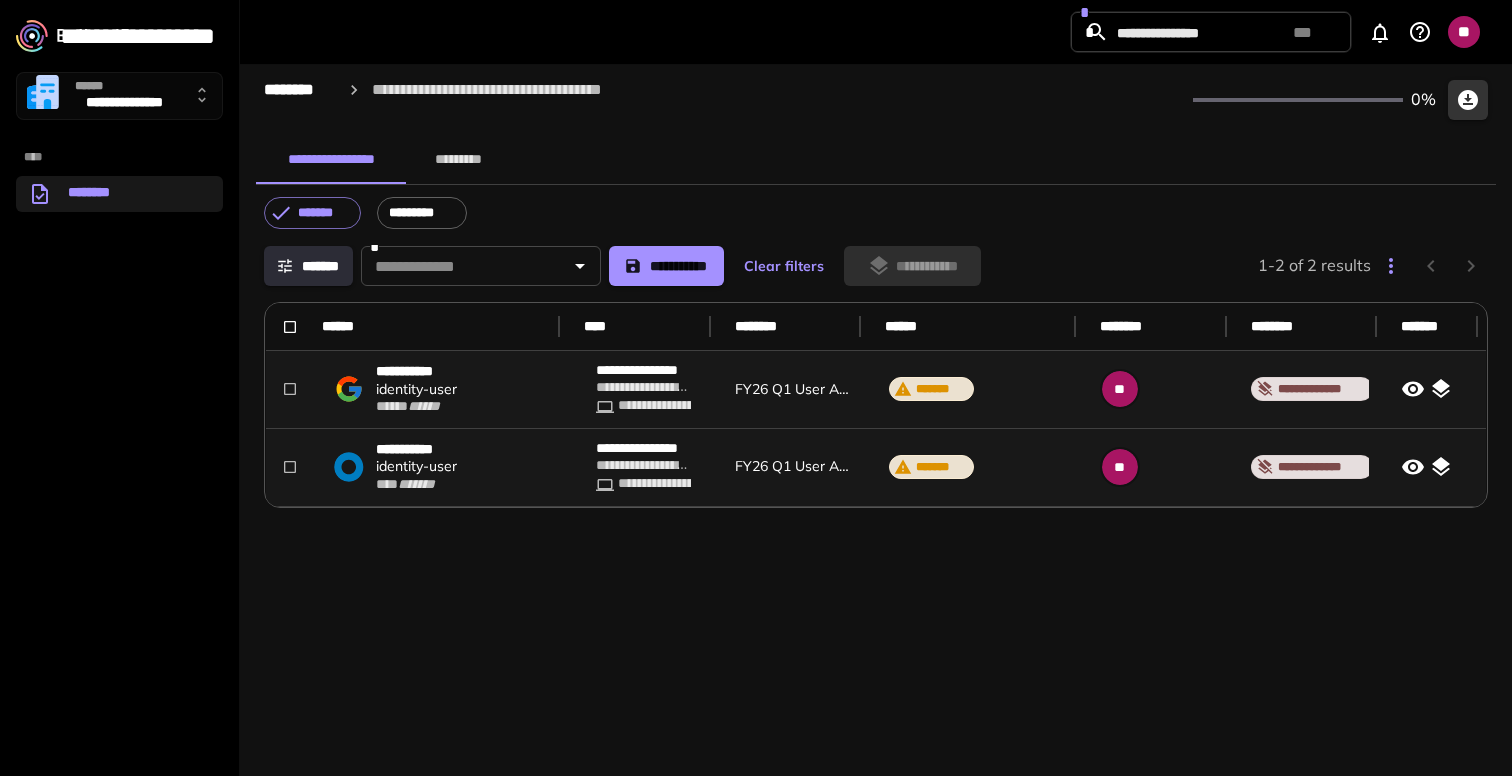 click 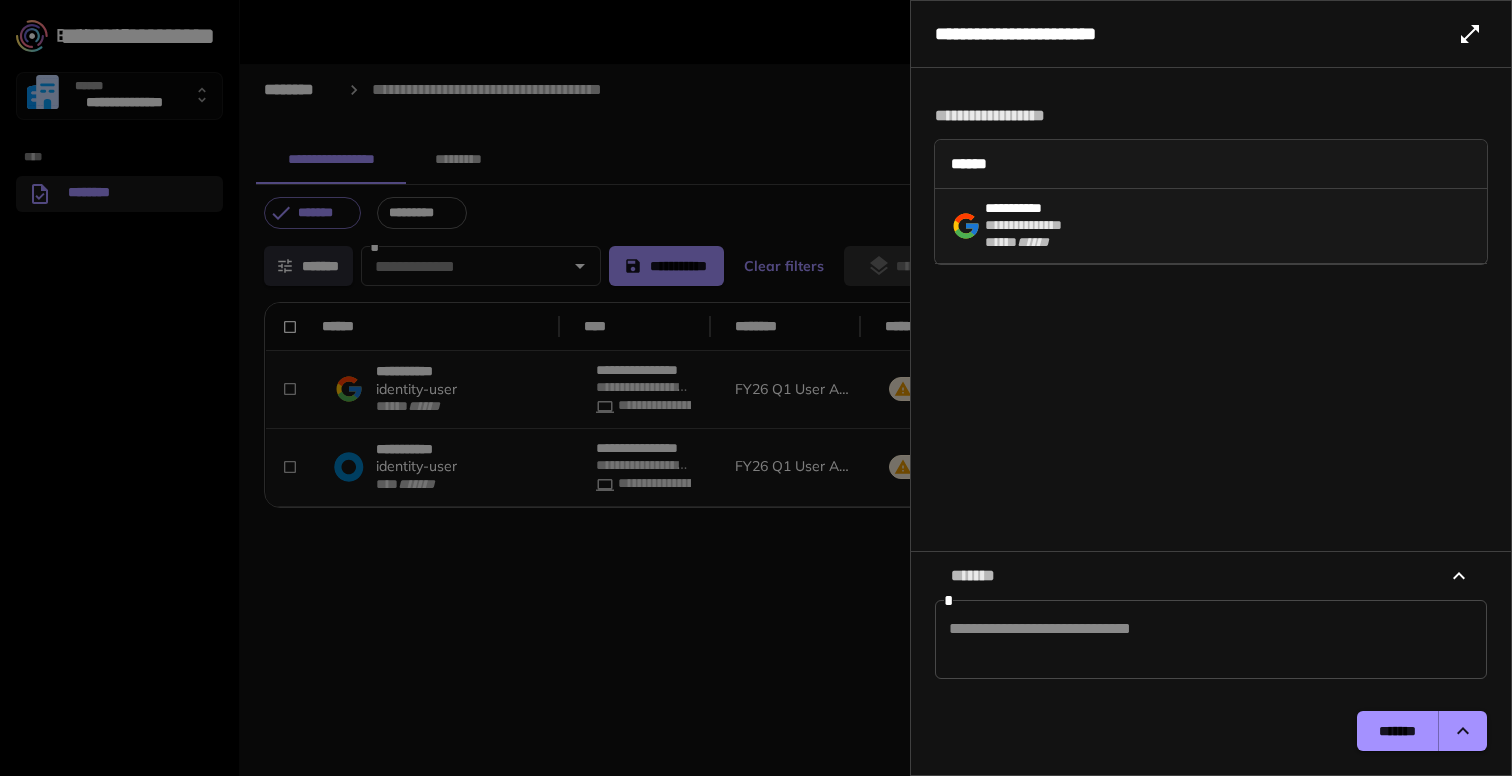 click on "**********" at bounding box center [1211, 225] 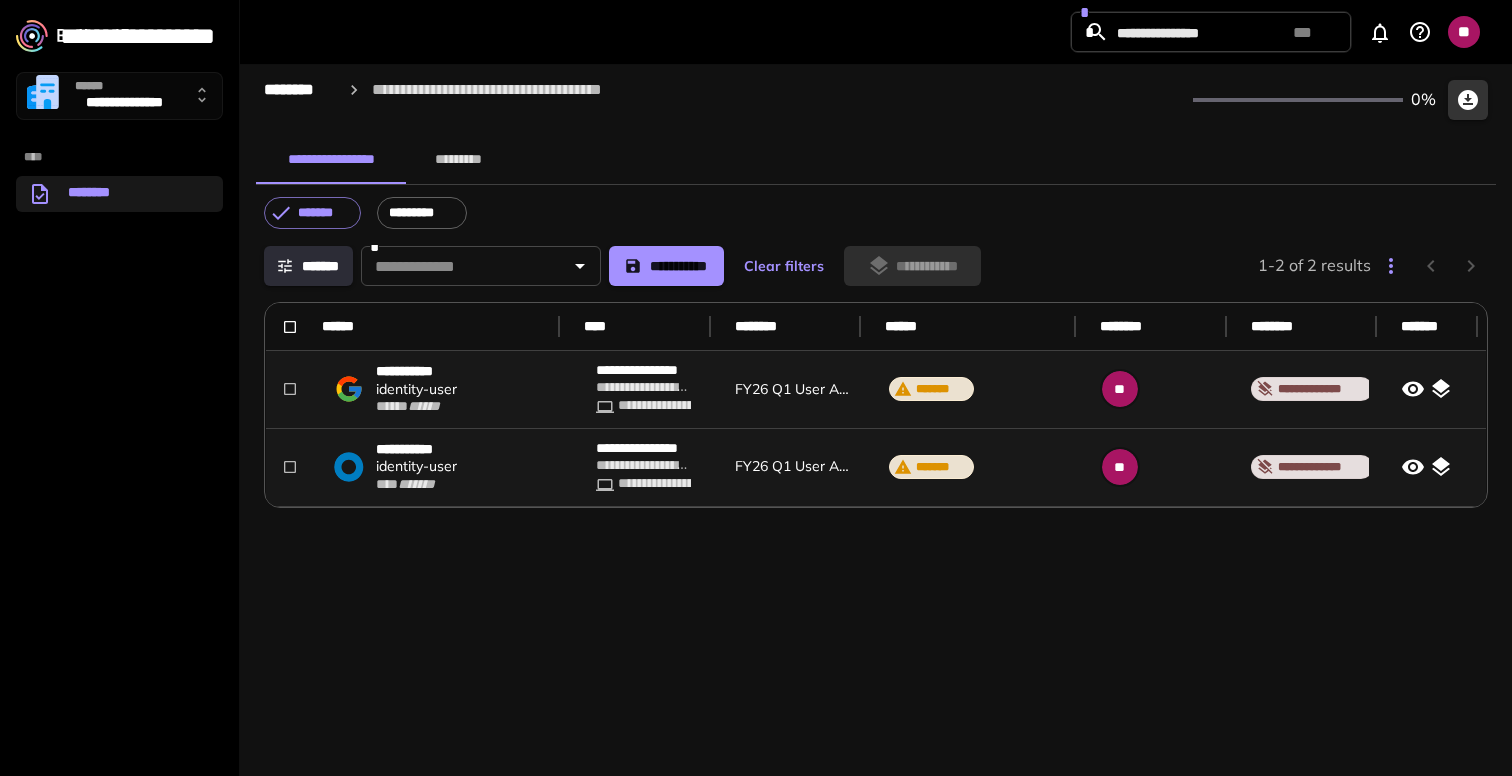 click on "identity  -  user" at bounding box center [416, 389] 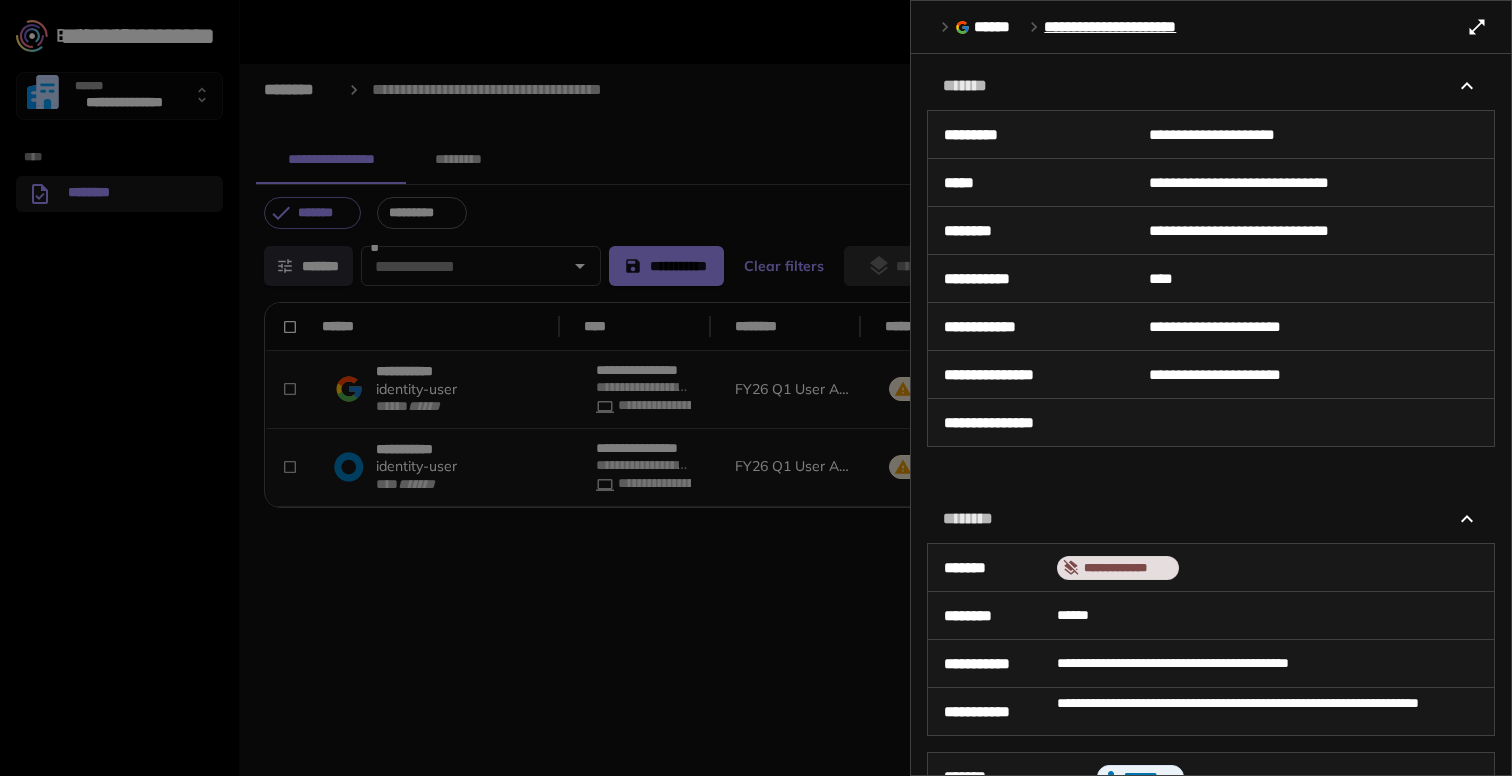 scroll, scrollTop: 178, scrollLeft: 0, axis: vertical 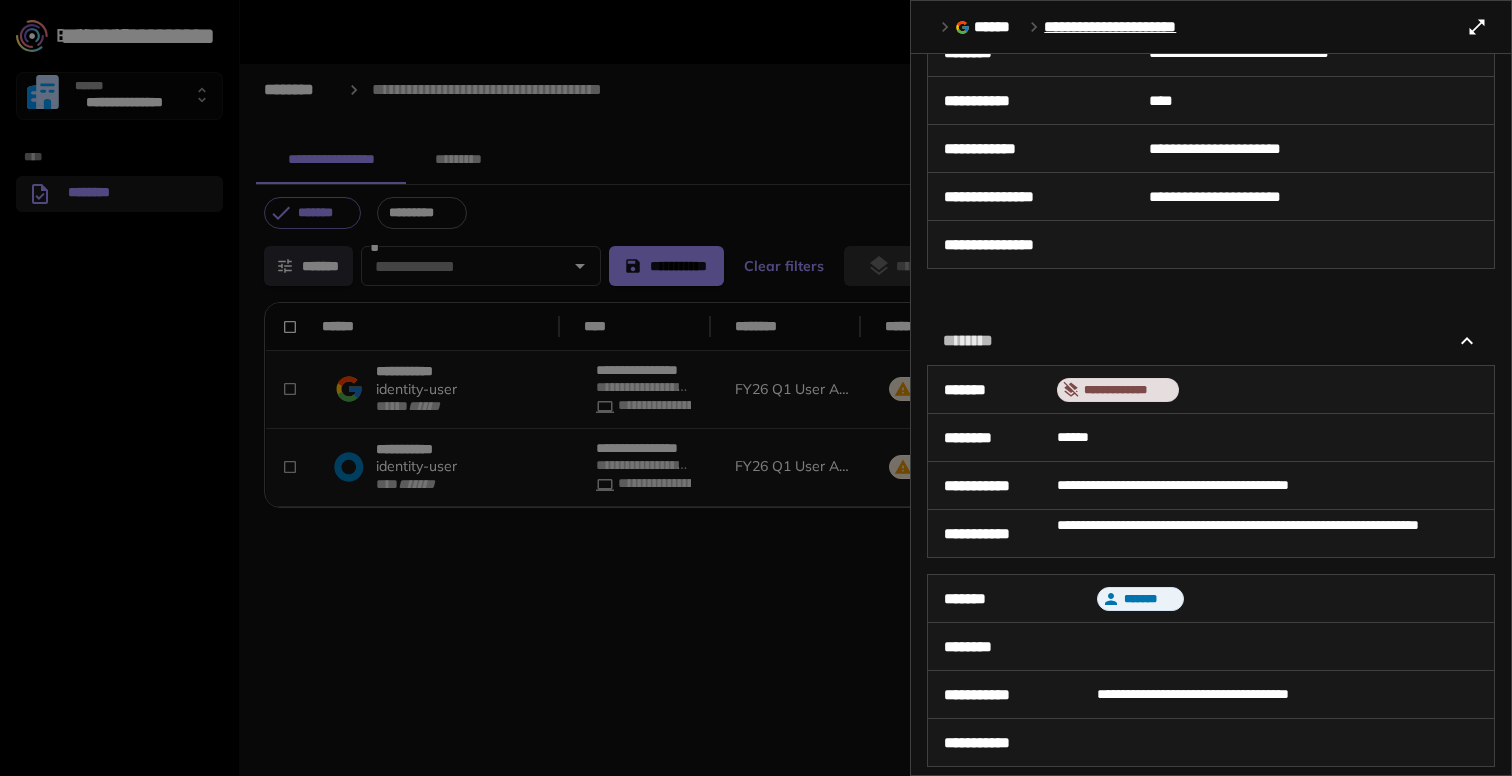 click at bounding box center (756, 388) 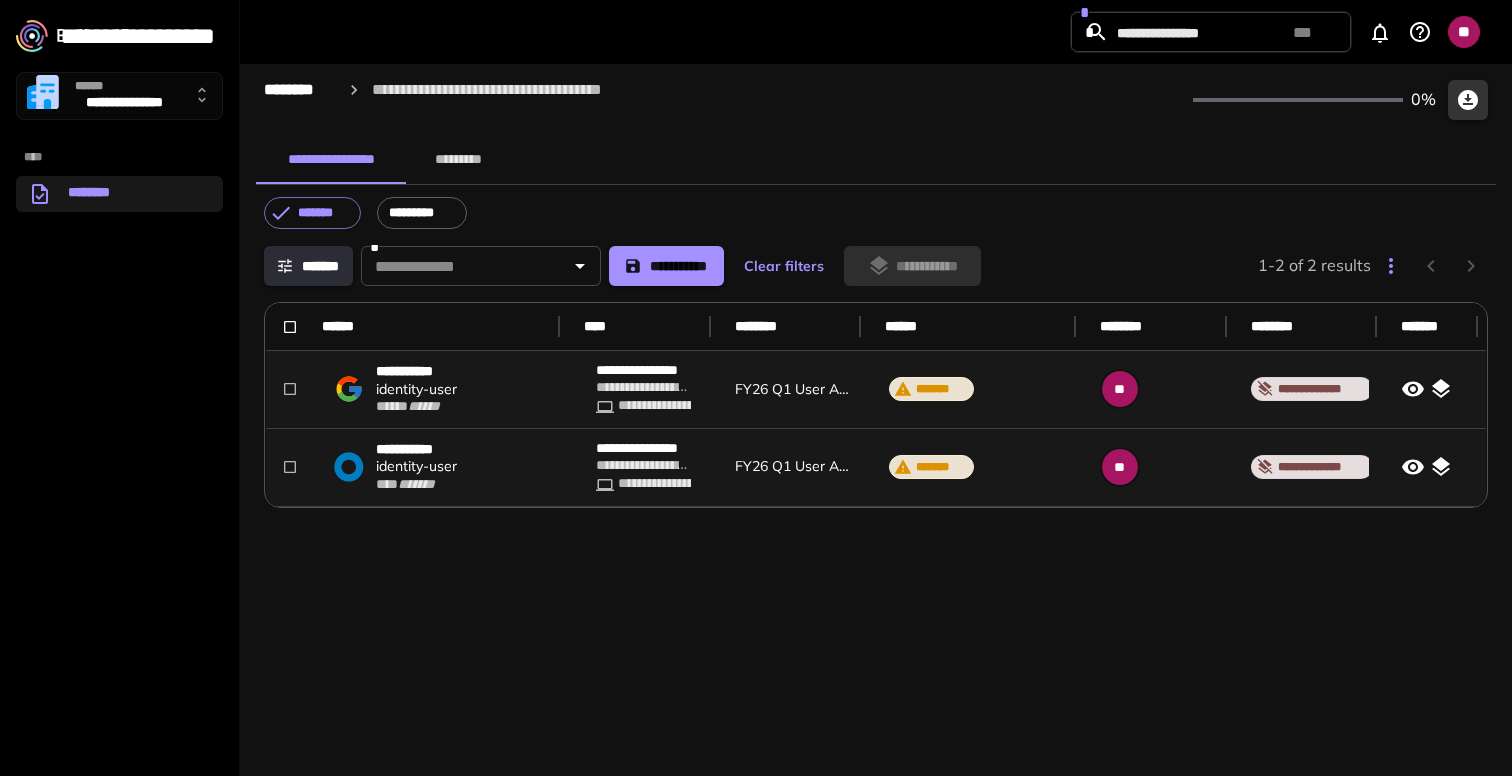 scroll, scrollTop: 0, scrollLeft: 0, axis: both 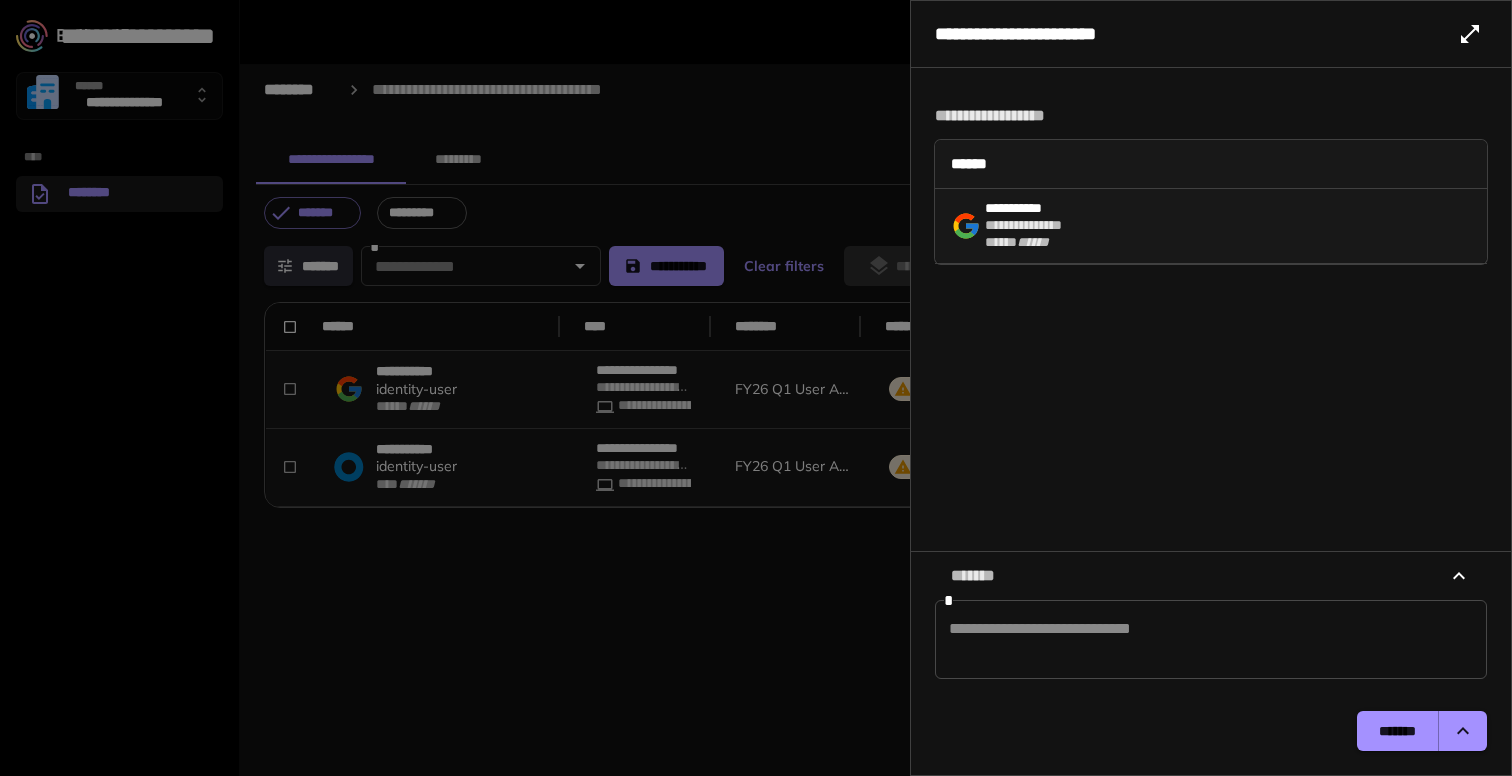click 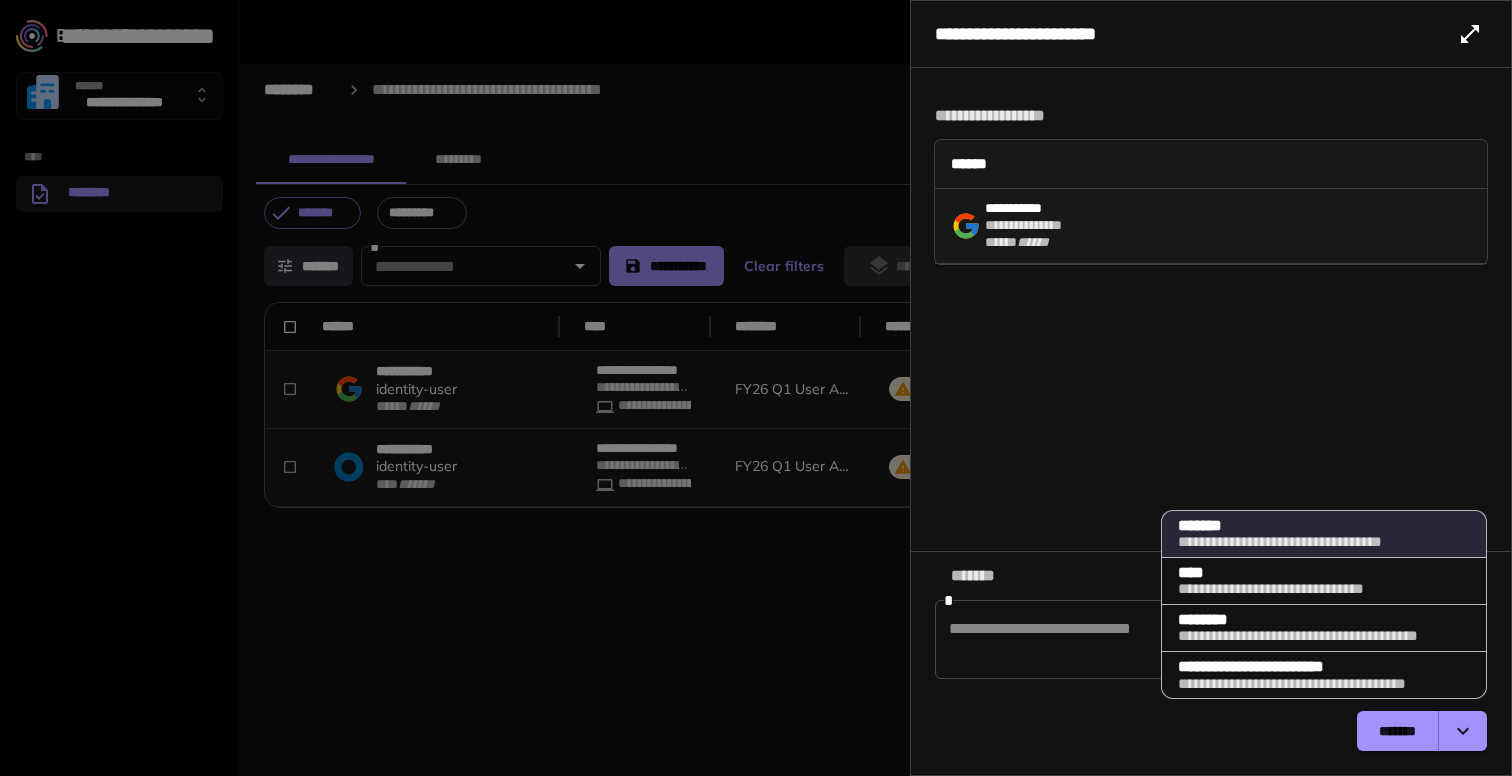 click at bounding box center [756, 388] 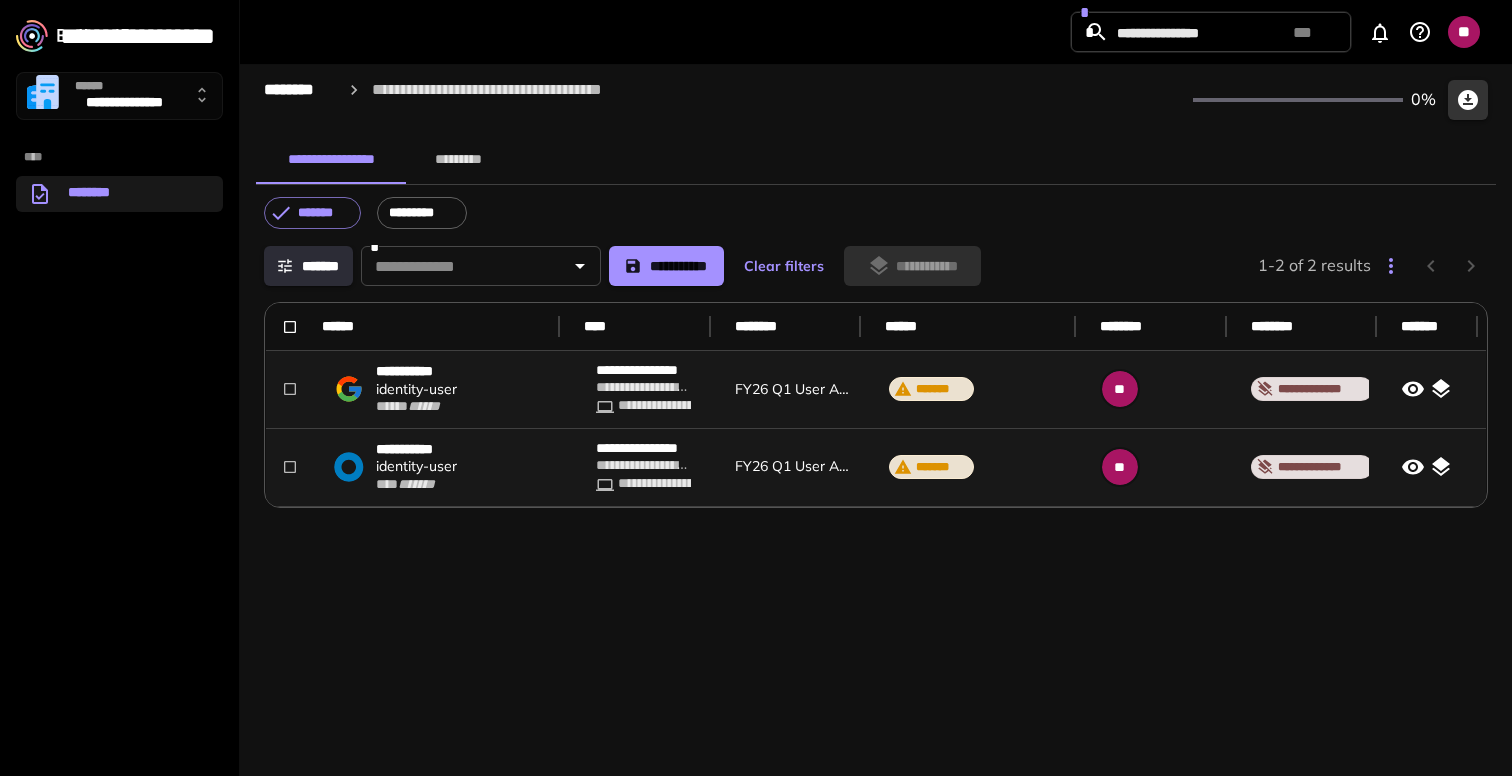 click on "*******" at bounding box center (931, 389) 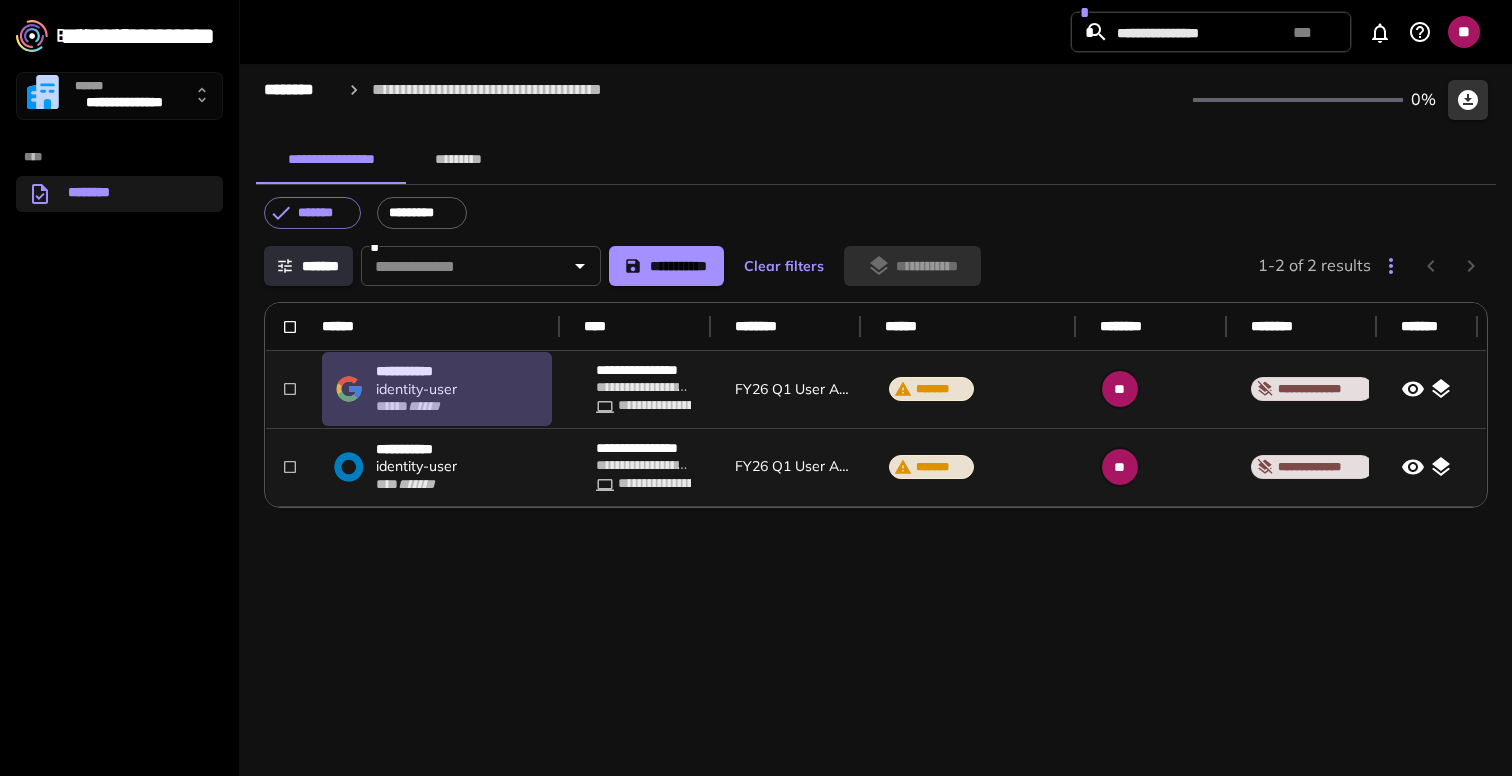 click on "**********" at bounding box center [437, 389] 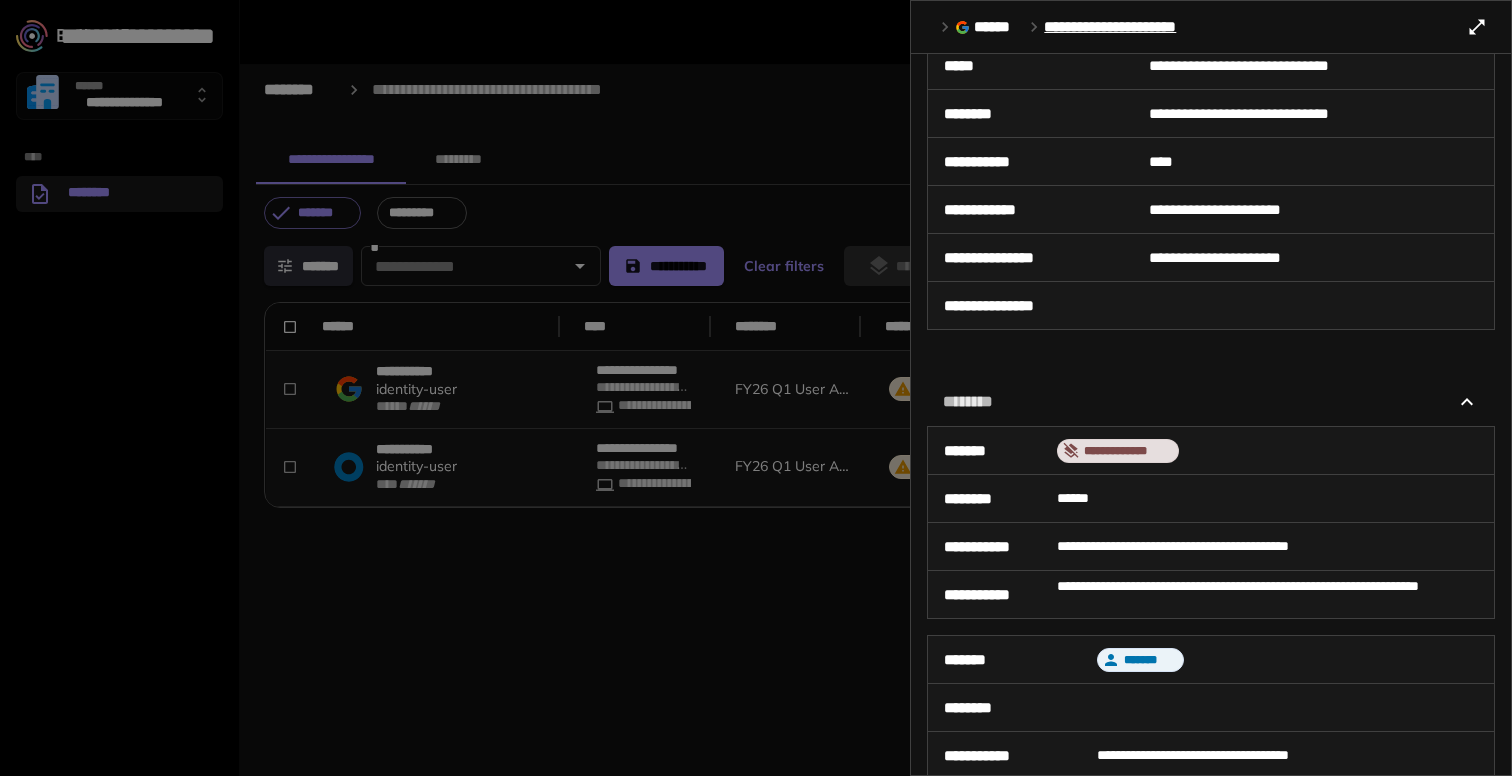 scroll, scrollTop: 0, scrollLeft: 0, axis: both 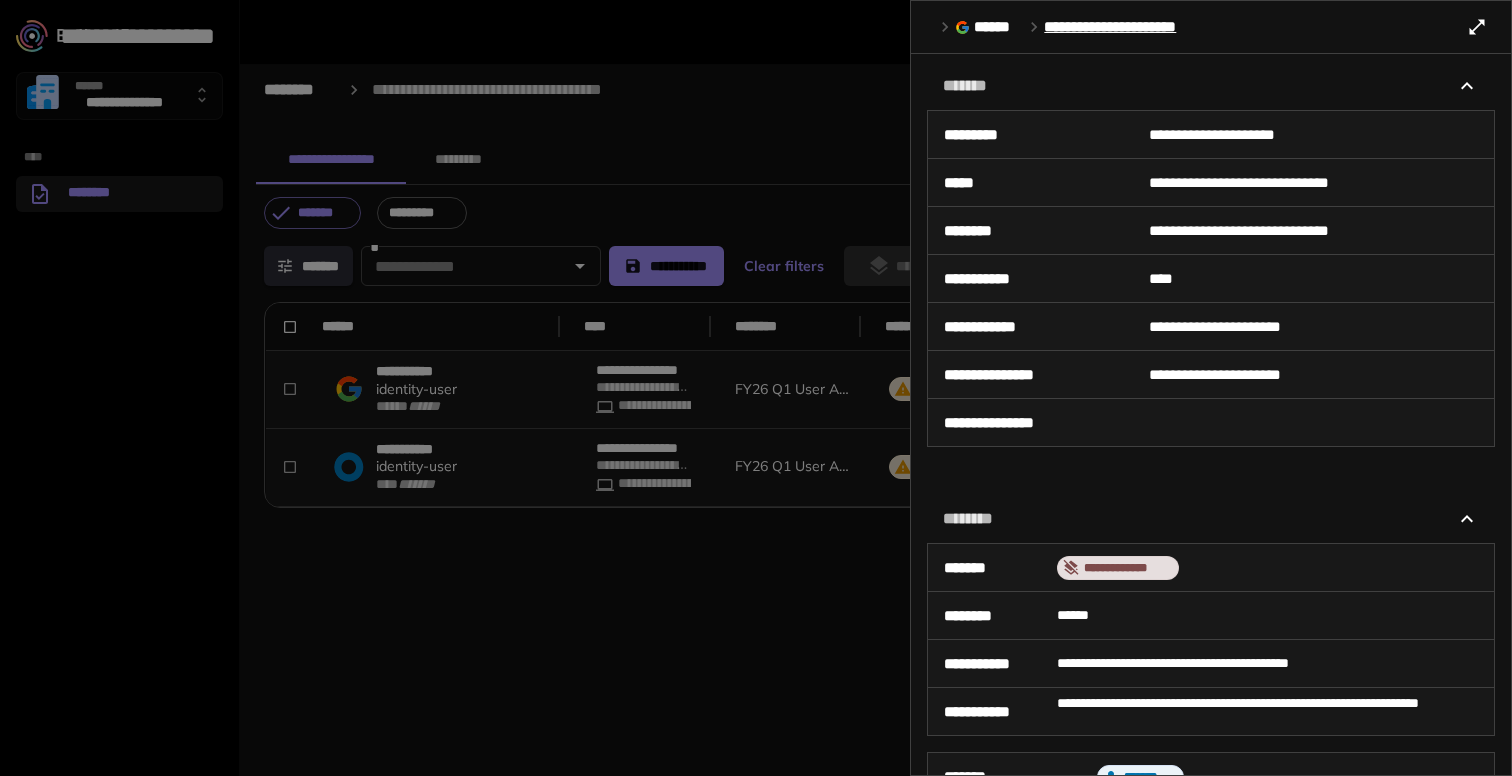 click at bounding box center (756, 388) 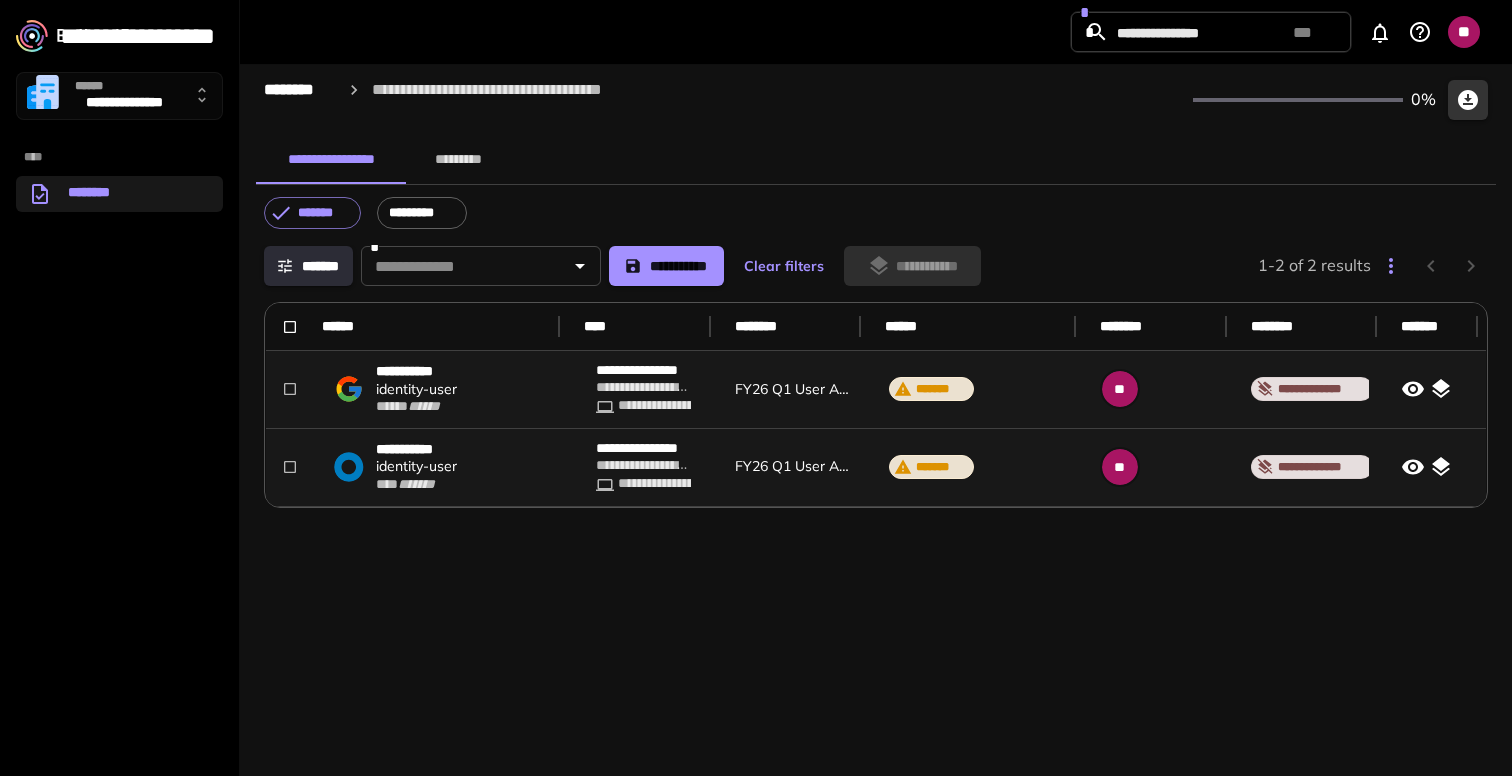 click on "**********" at bounding box center [437, 467] 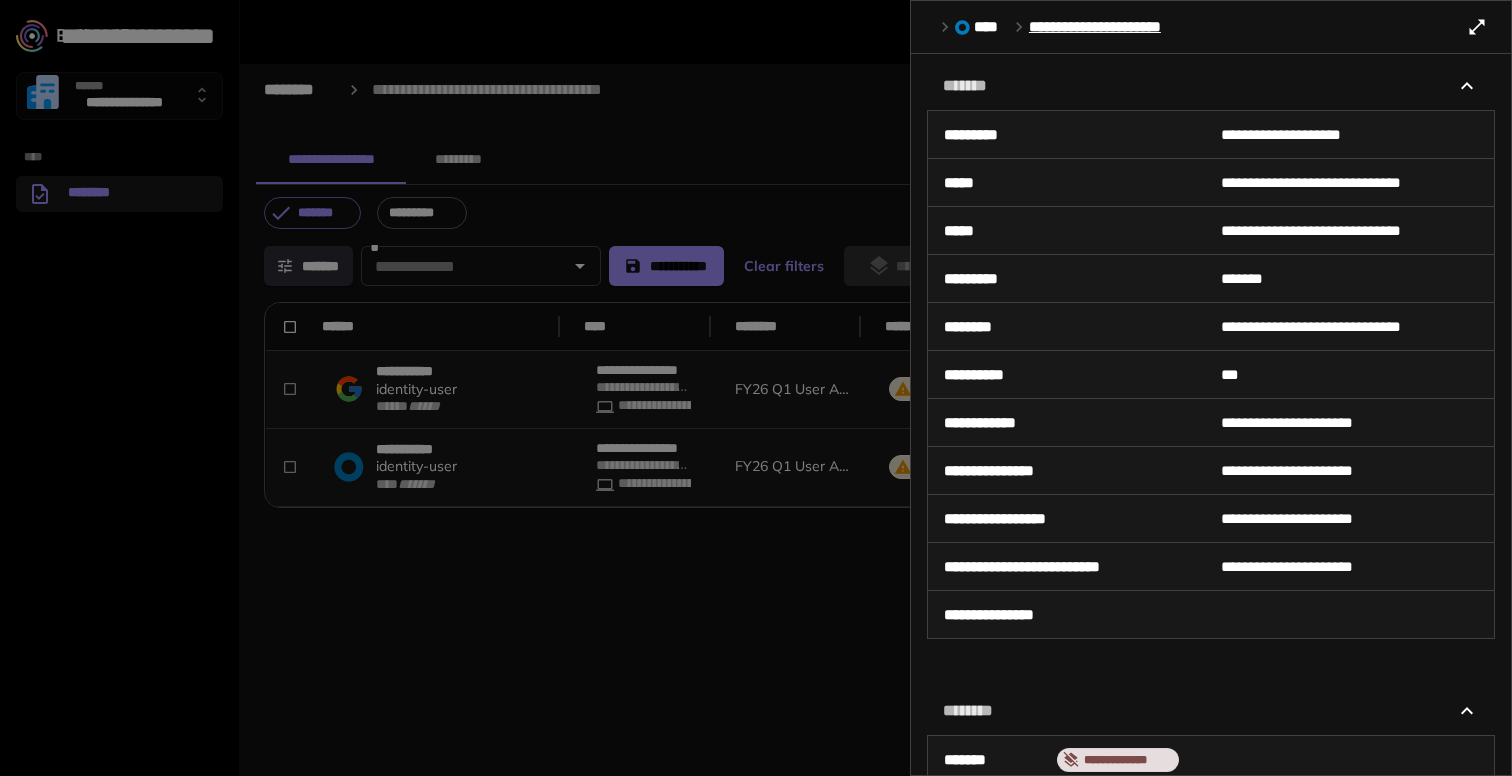 click at bounding box center (756, 388) 